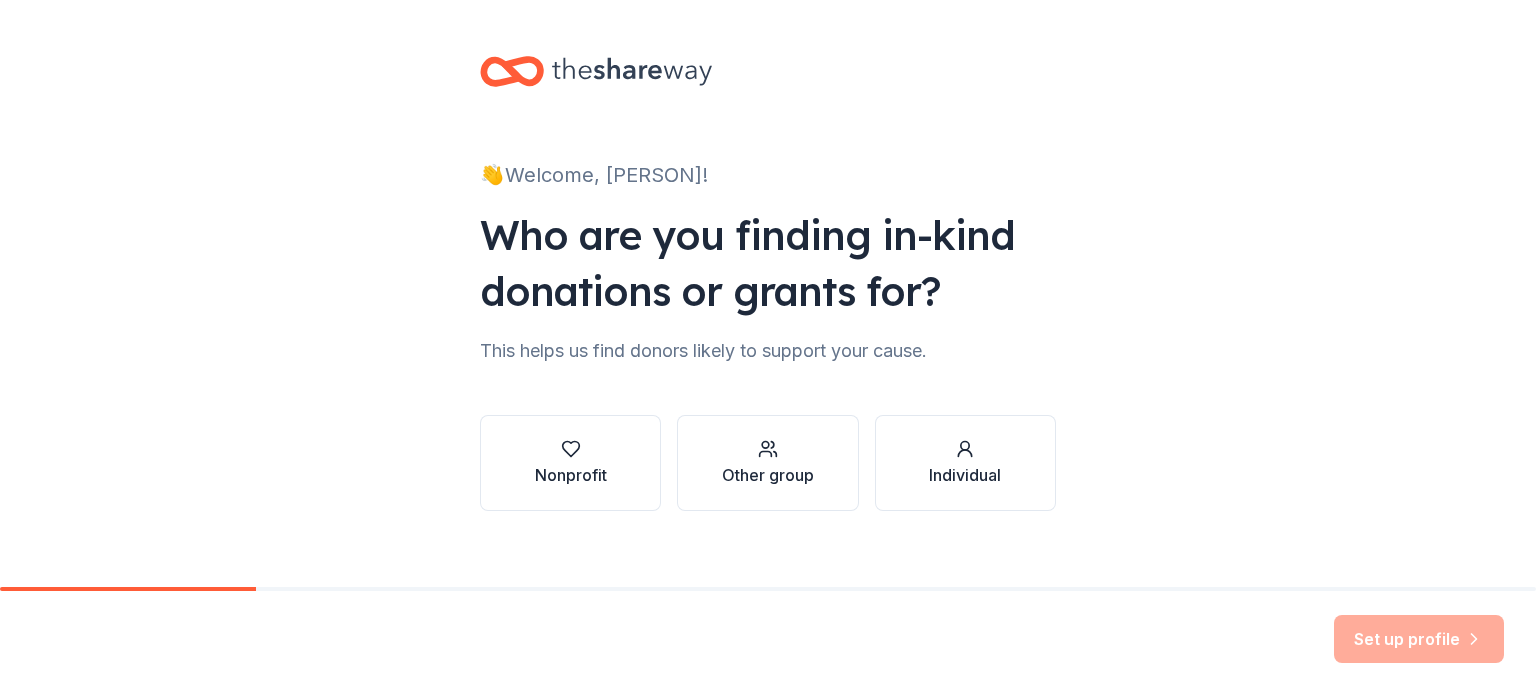 scroll, scrollTop: 0, scrollLeft: 0, axis: both 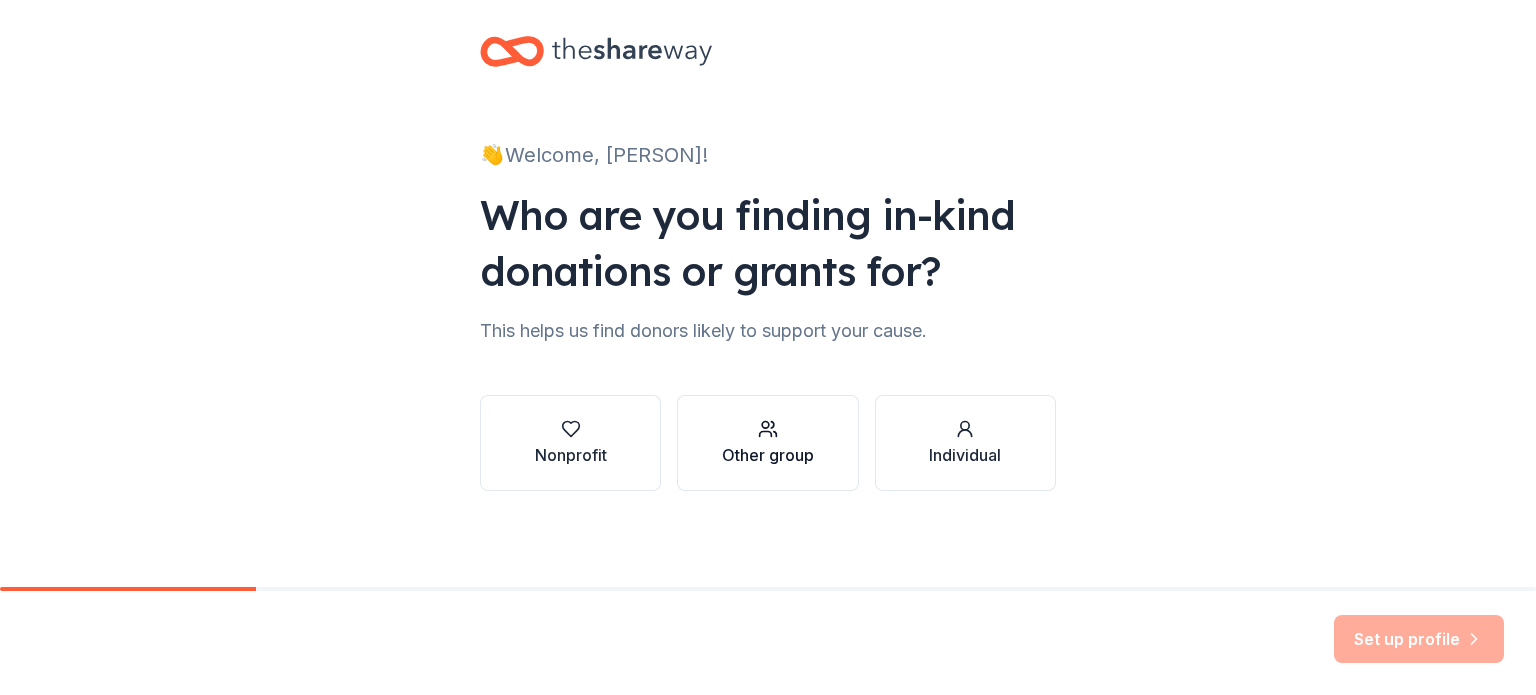 click on "Other group" at bounding box center [768, 455] 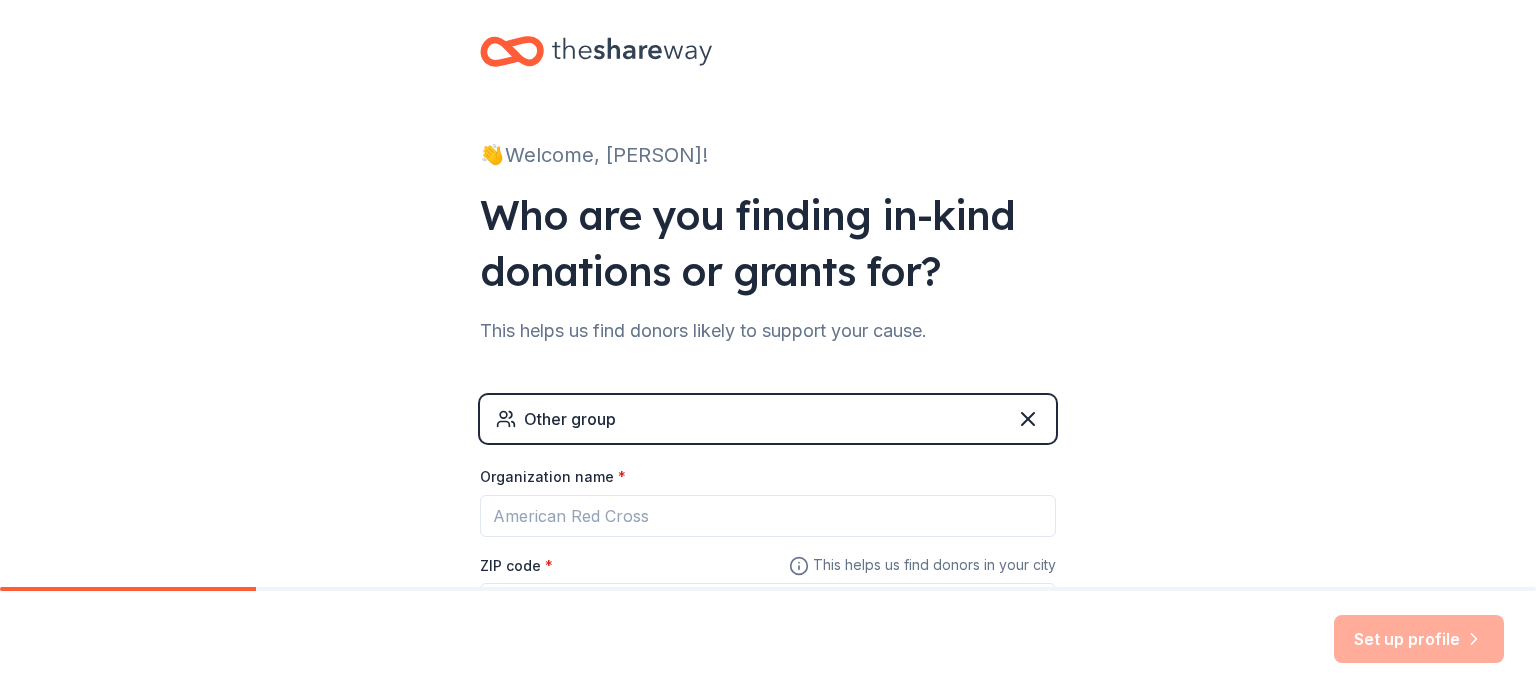 click on "Other group" at bounding box center [768, 419] 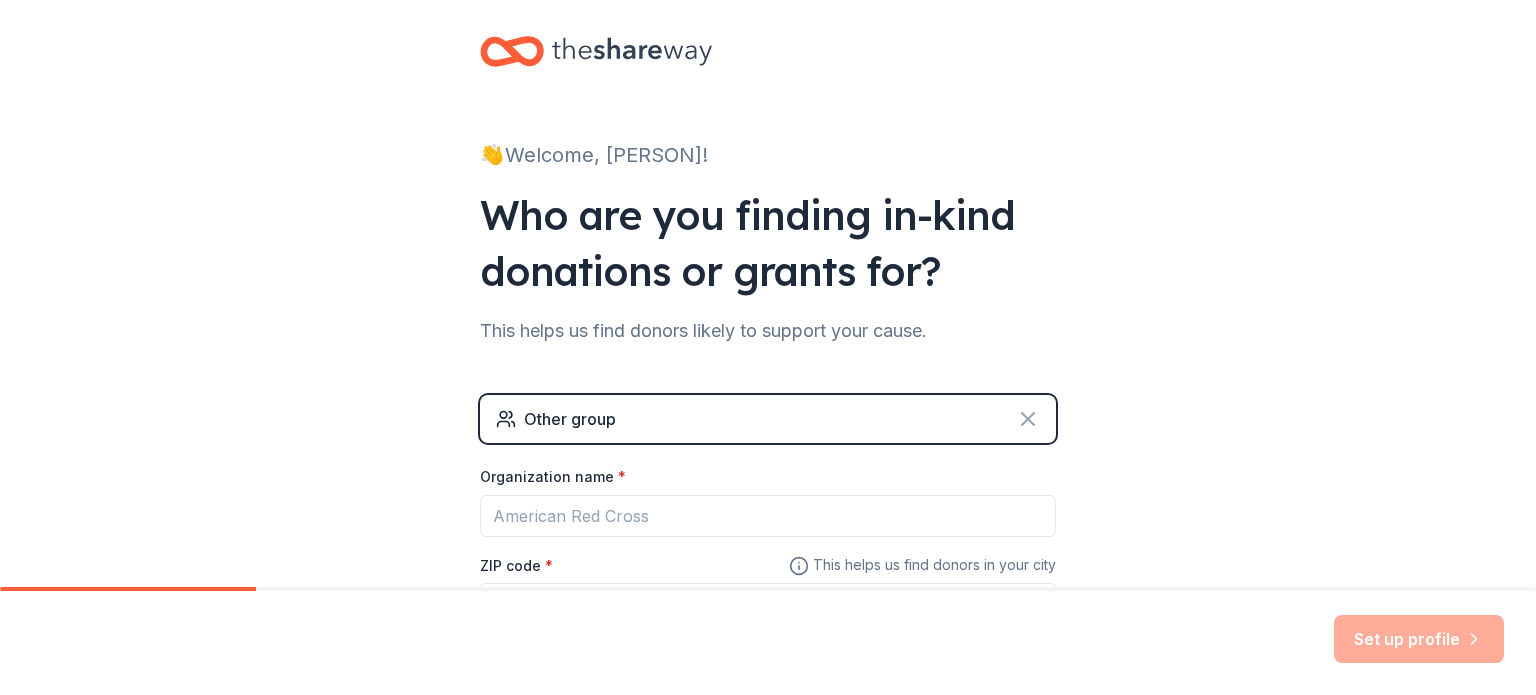 click 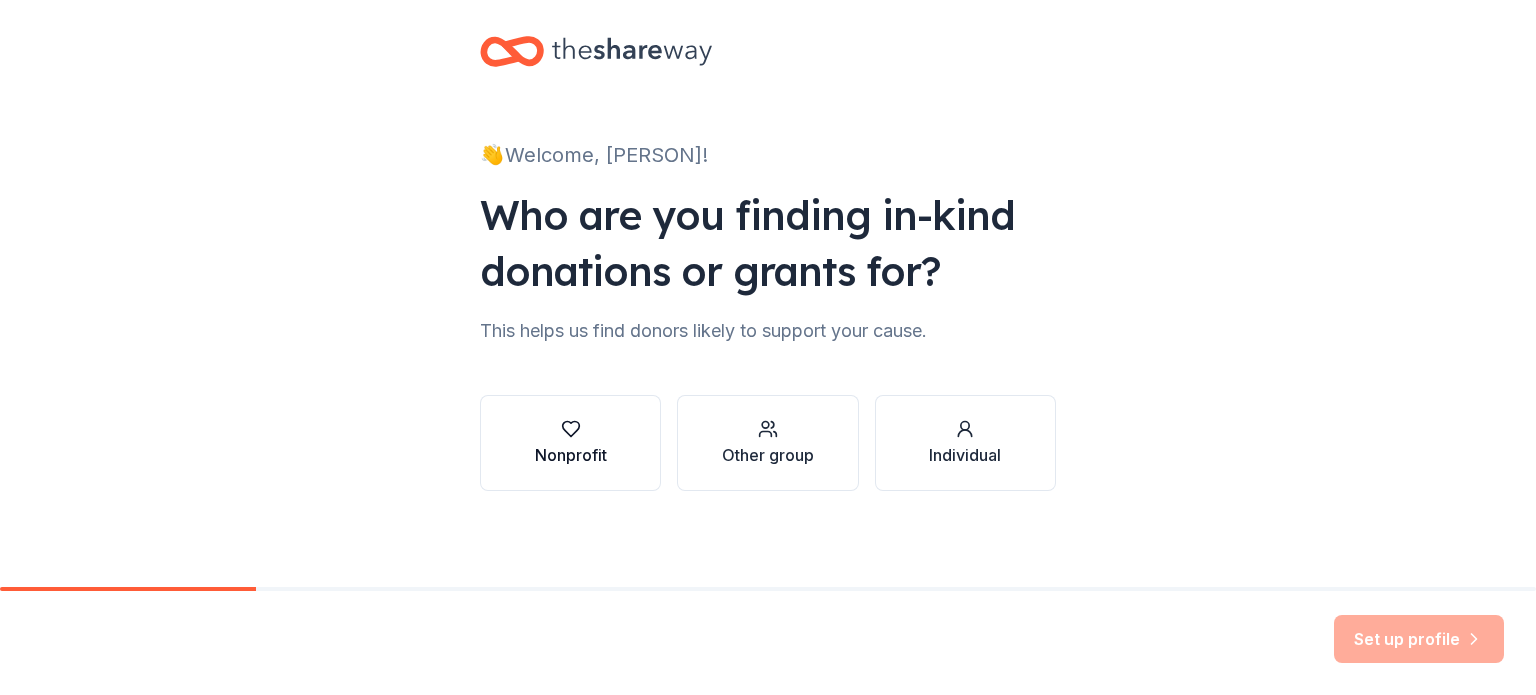 click on "Nonprofit" at bounding box center (571, 443) 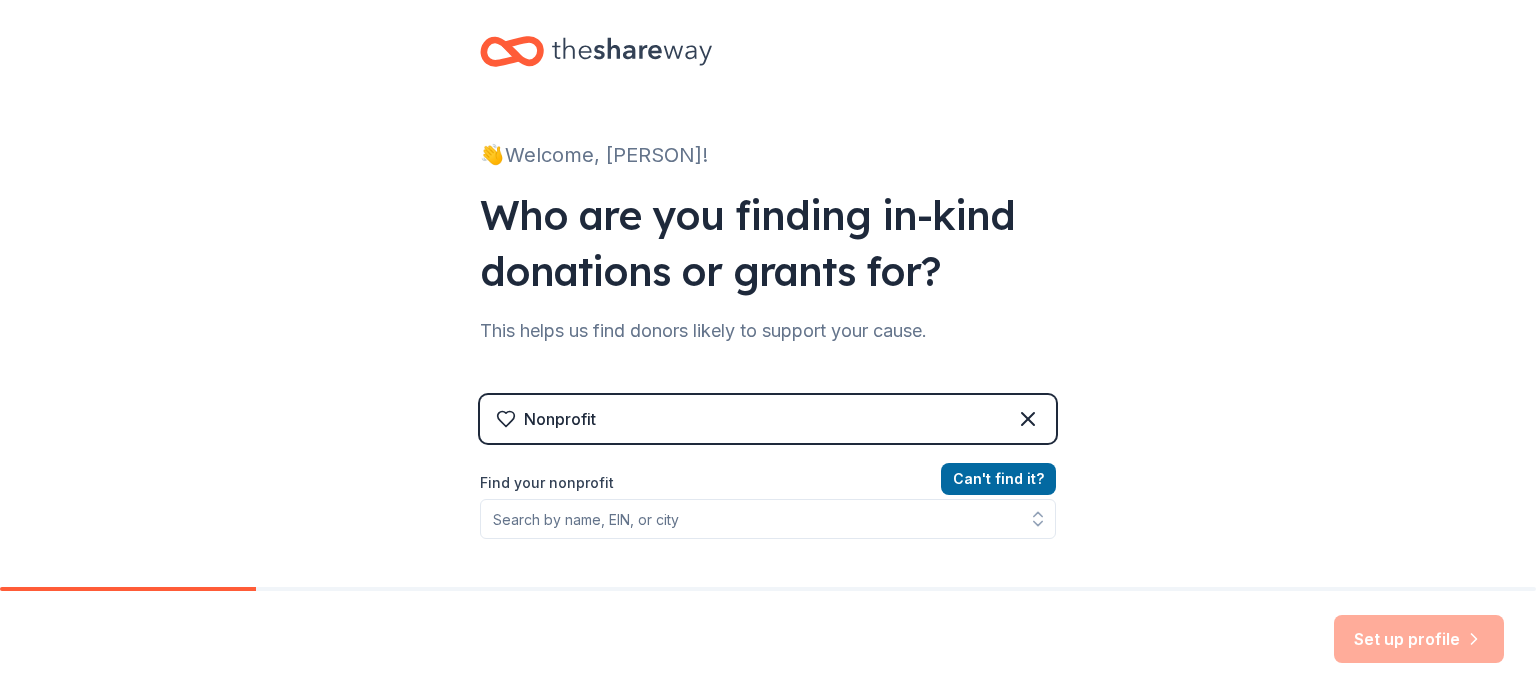 click on "Nonprofit" at bounding box center (768, 419) 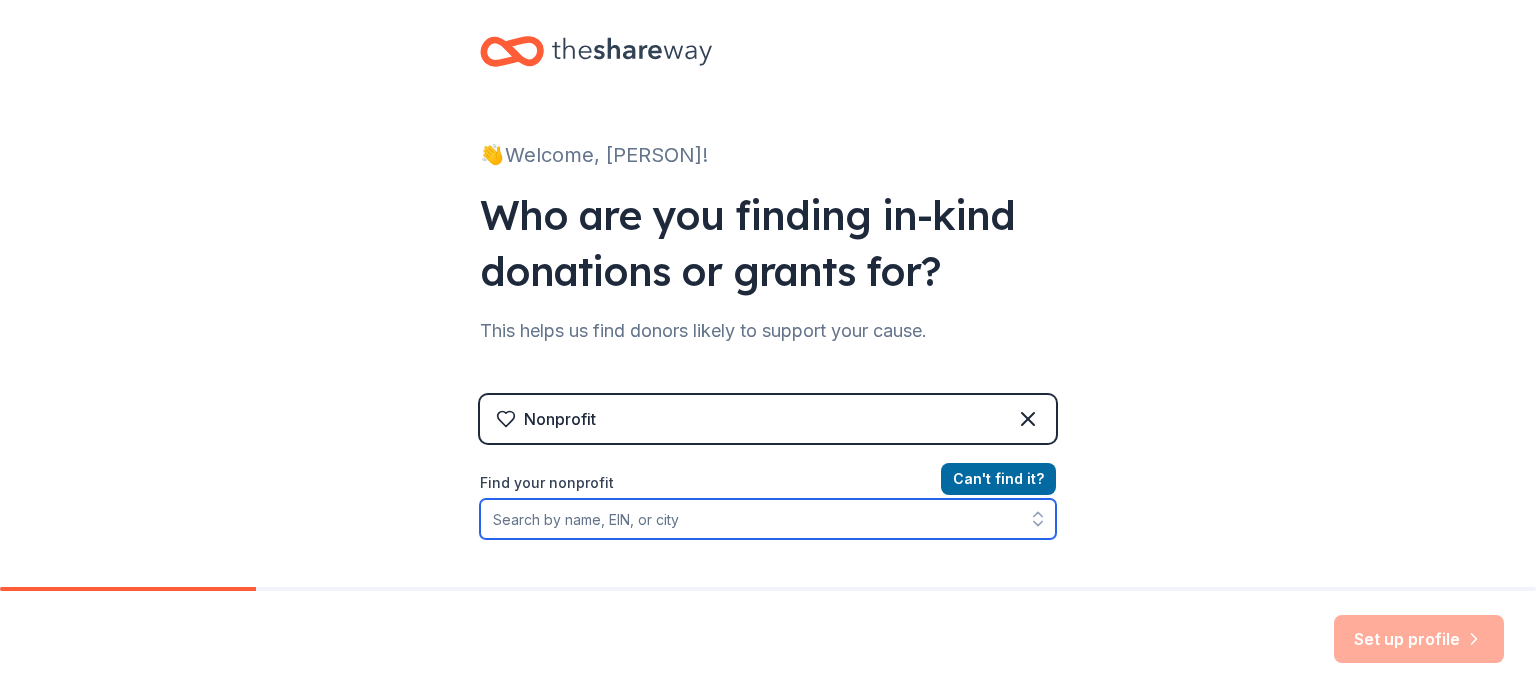 click on "Find your nonprofit" at bounding box center [768, 519] 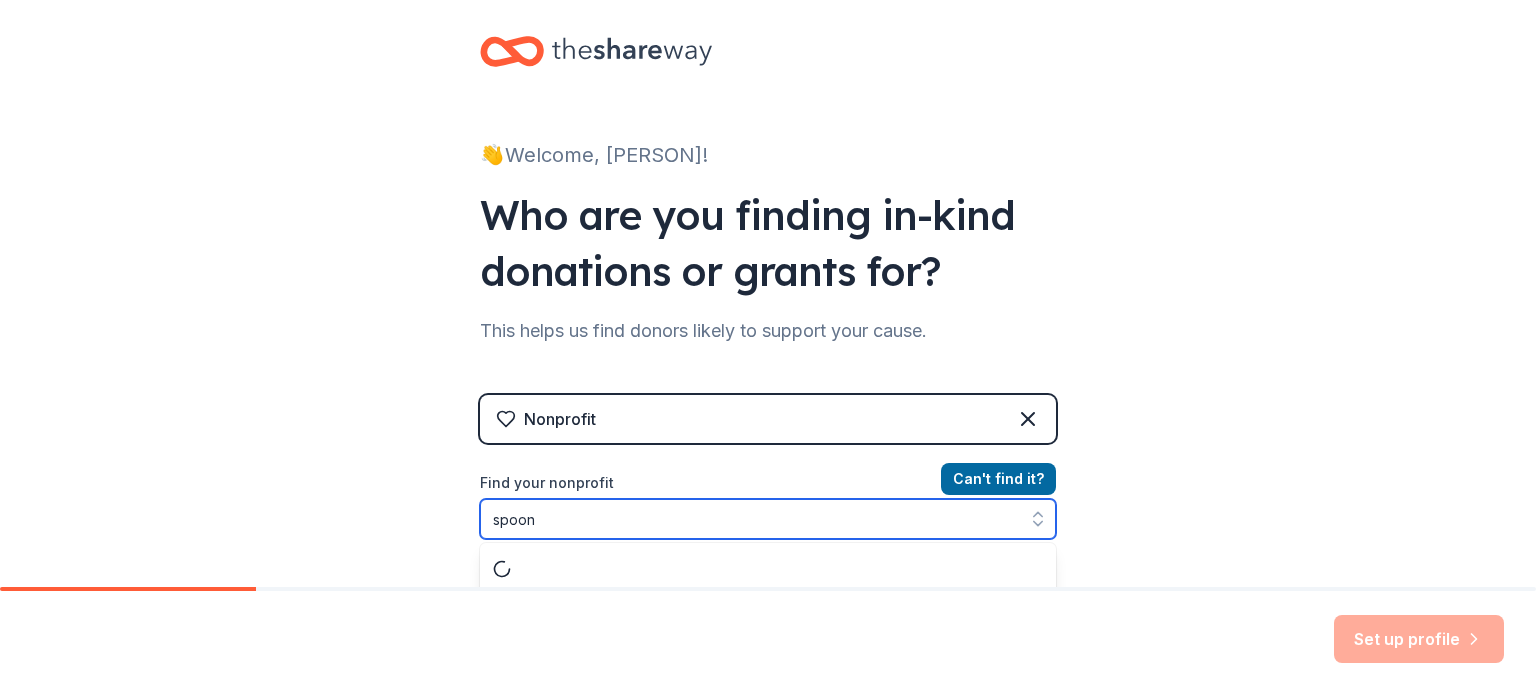 scroll, scrollTop: 72, scrollLeft: 0, axis: vertical 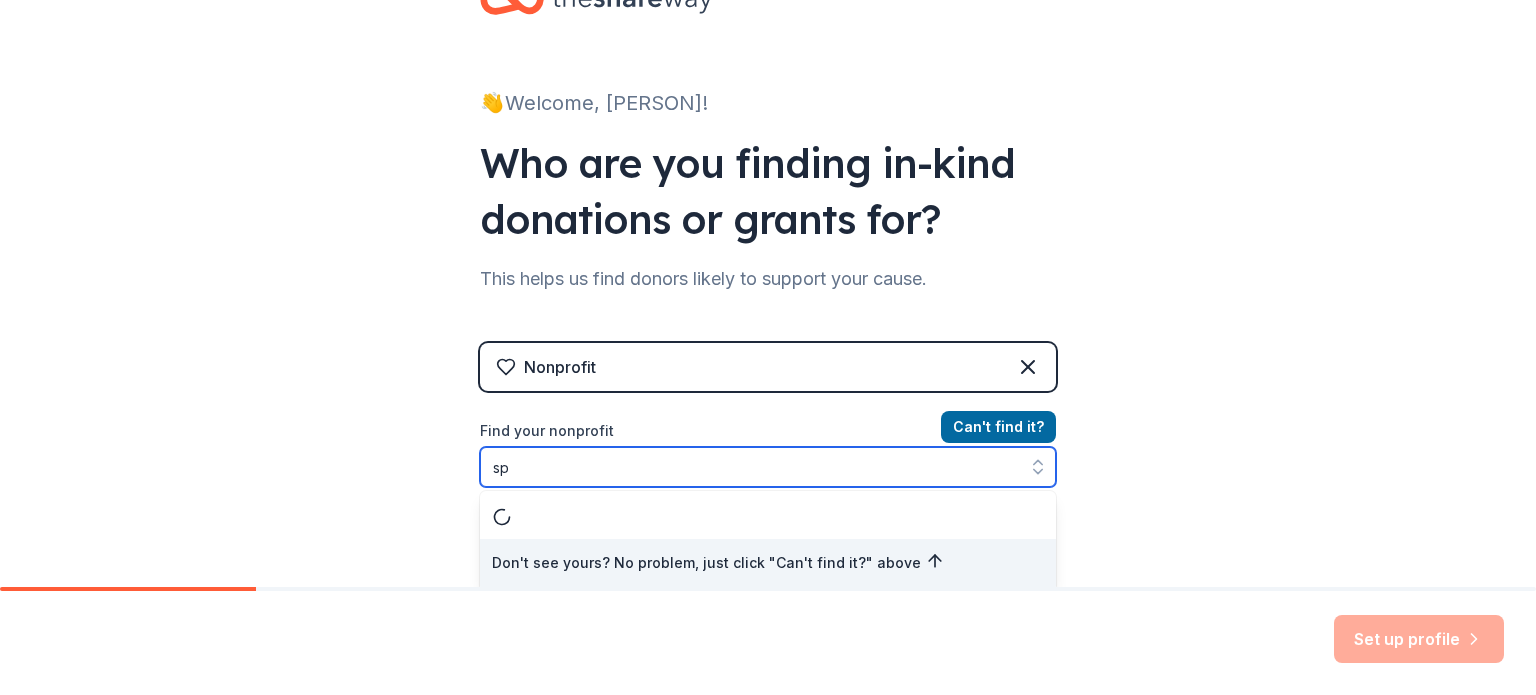 type on "s" 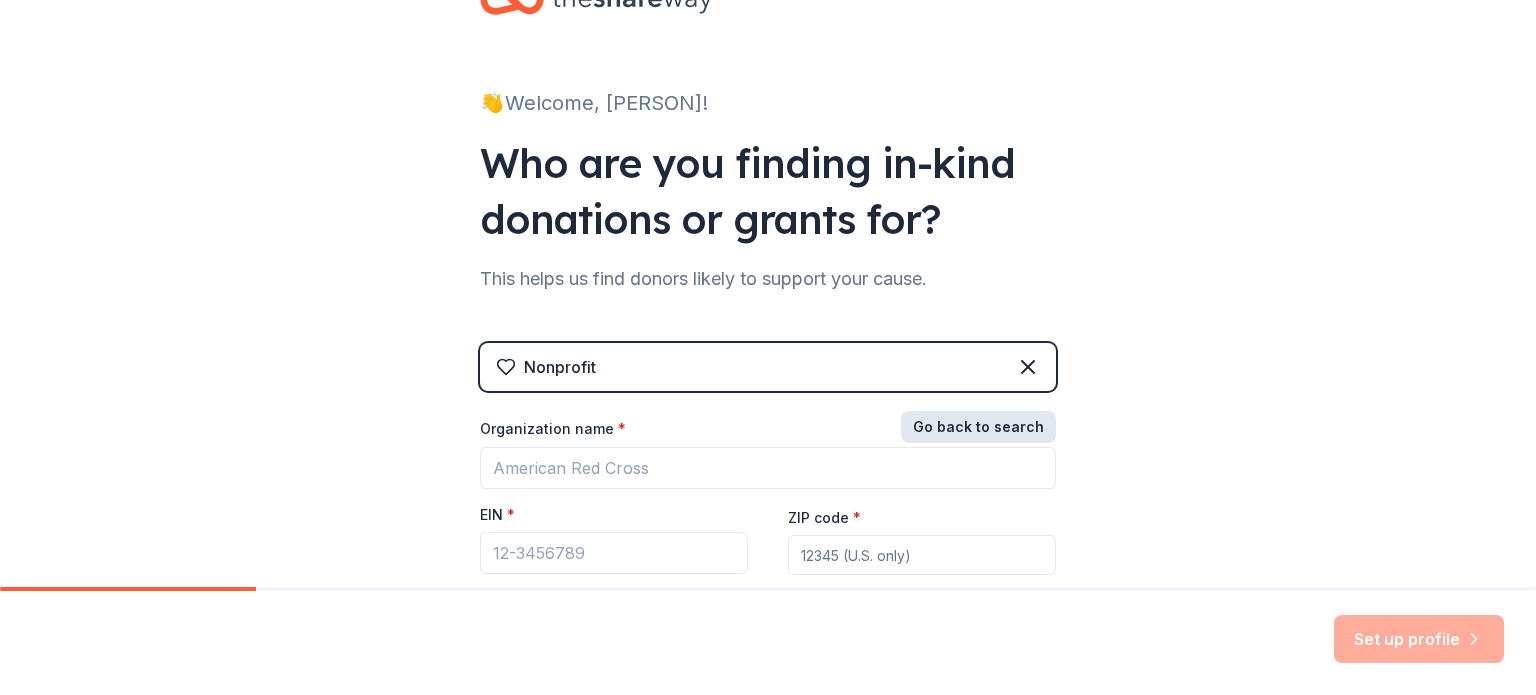 click on "Go back to search" at bounding box center (978, 427) 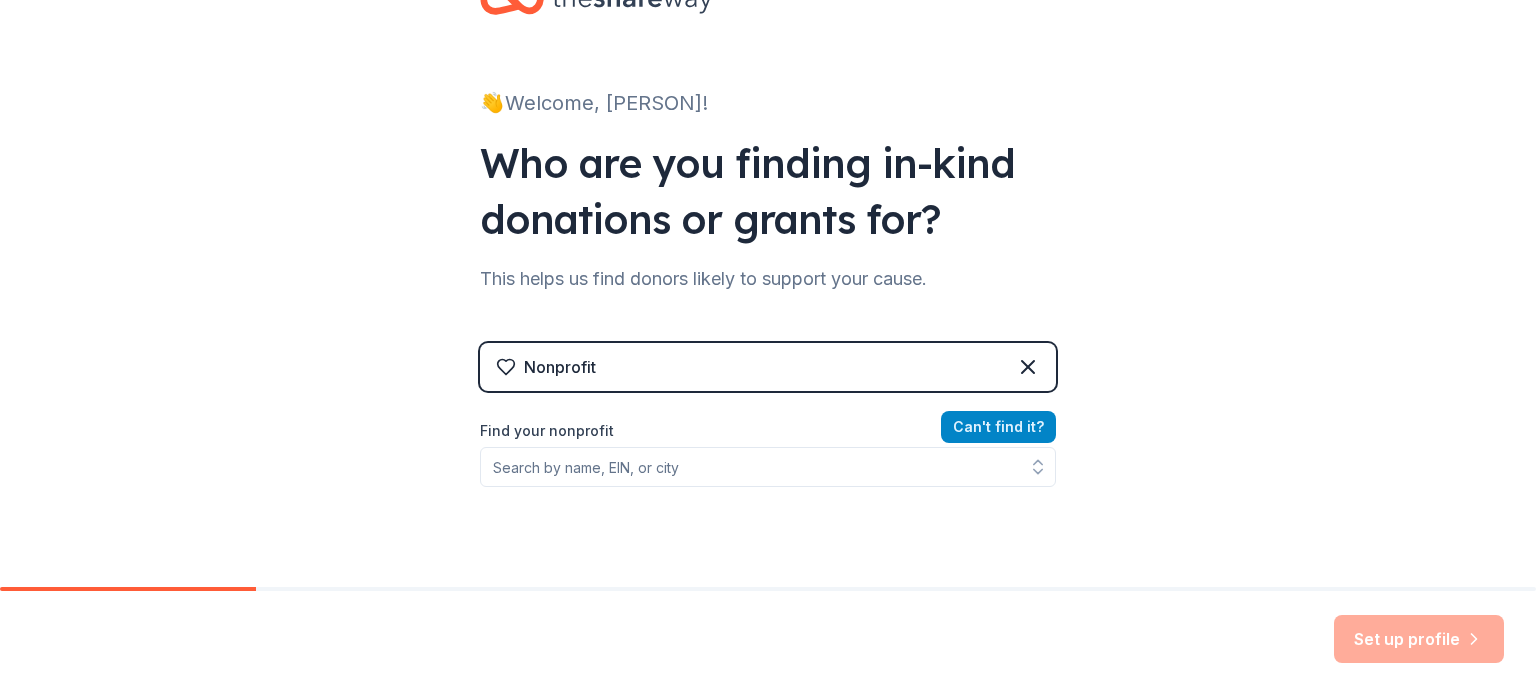 click on "Can ' t find it?" at bounding box center [998, 427] 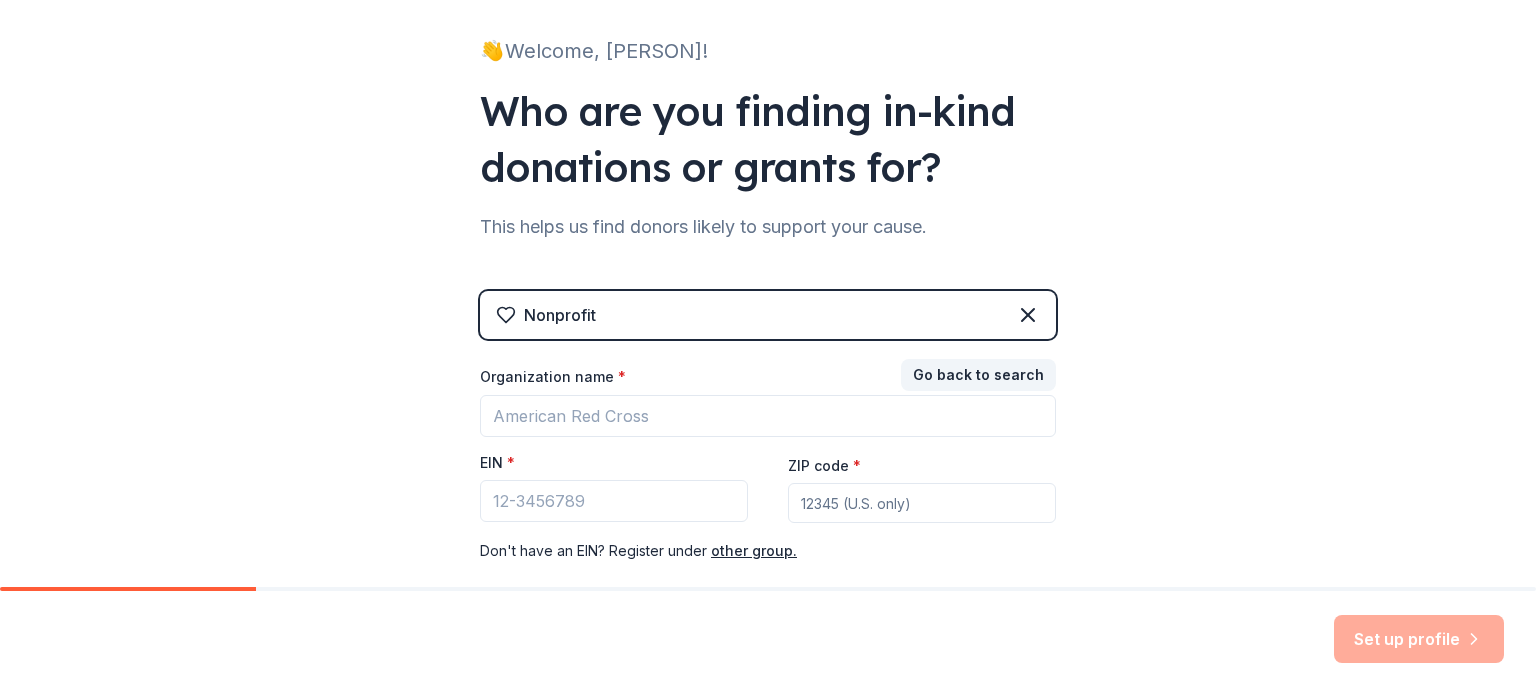 scroll, scrollTop: 0, scrollLeft: 0, axis: both 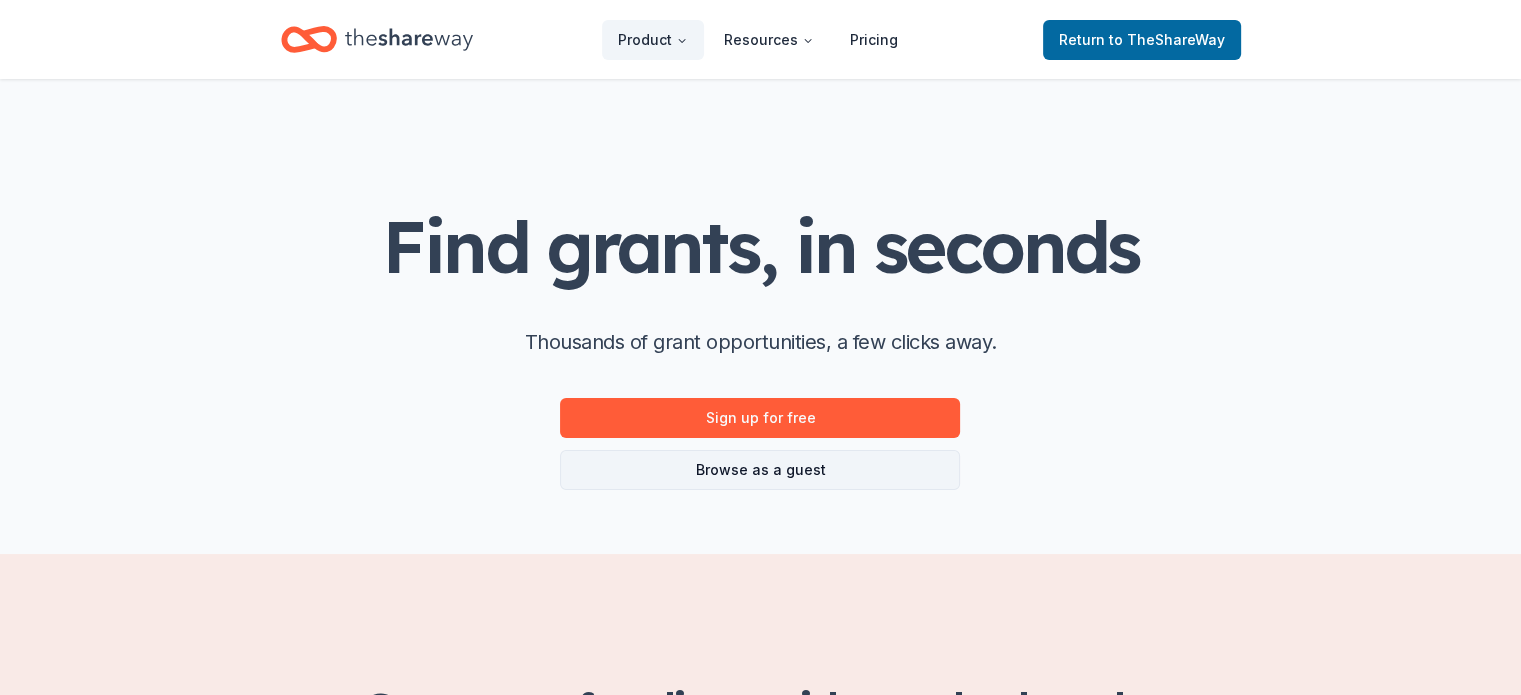 click on "Browse as a guest" at bounding box center (760, 470) 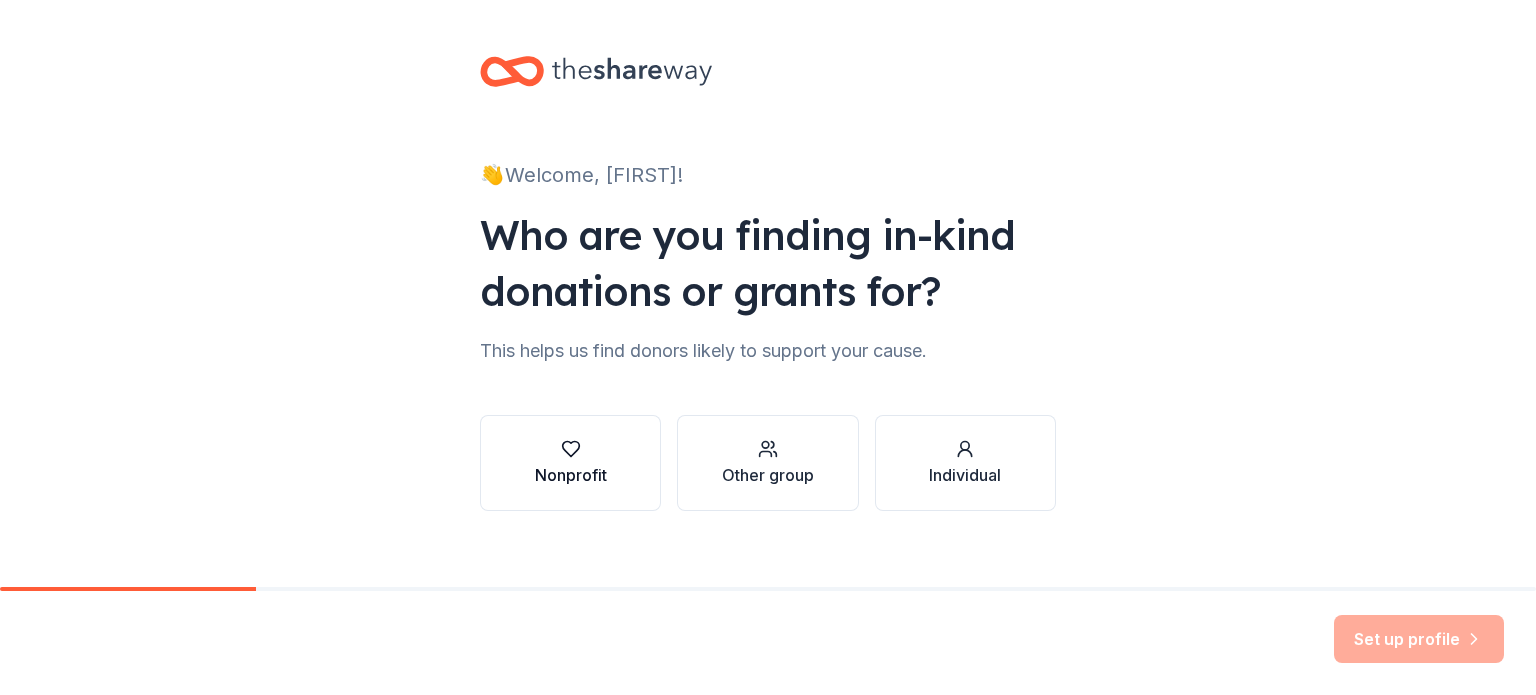 click 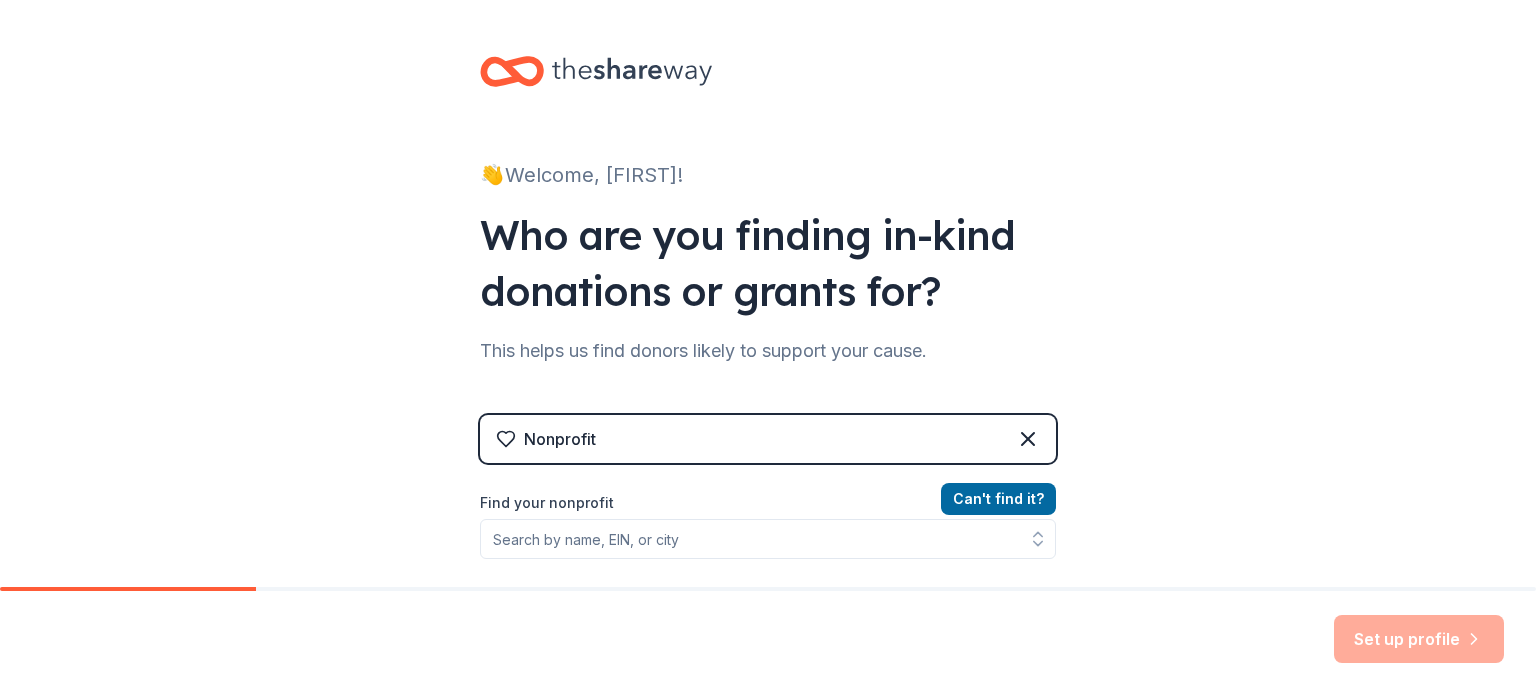 click on "Nonprofit" at bounding box center [768, 439] 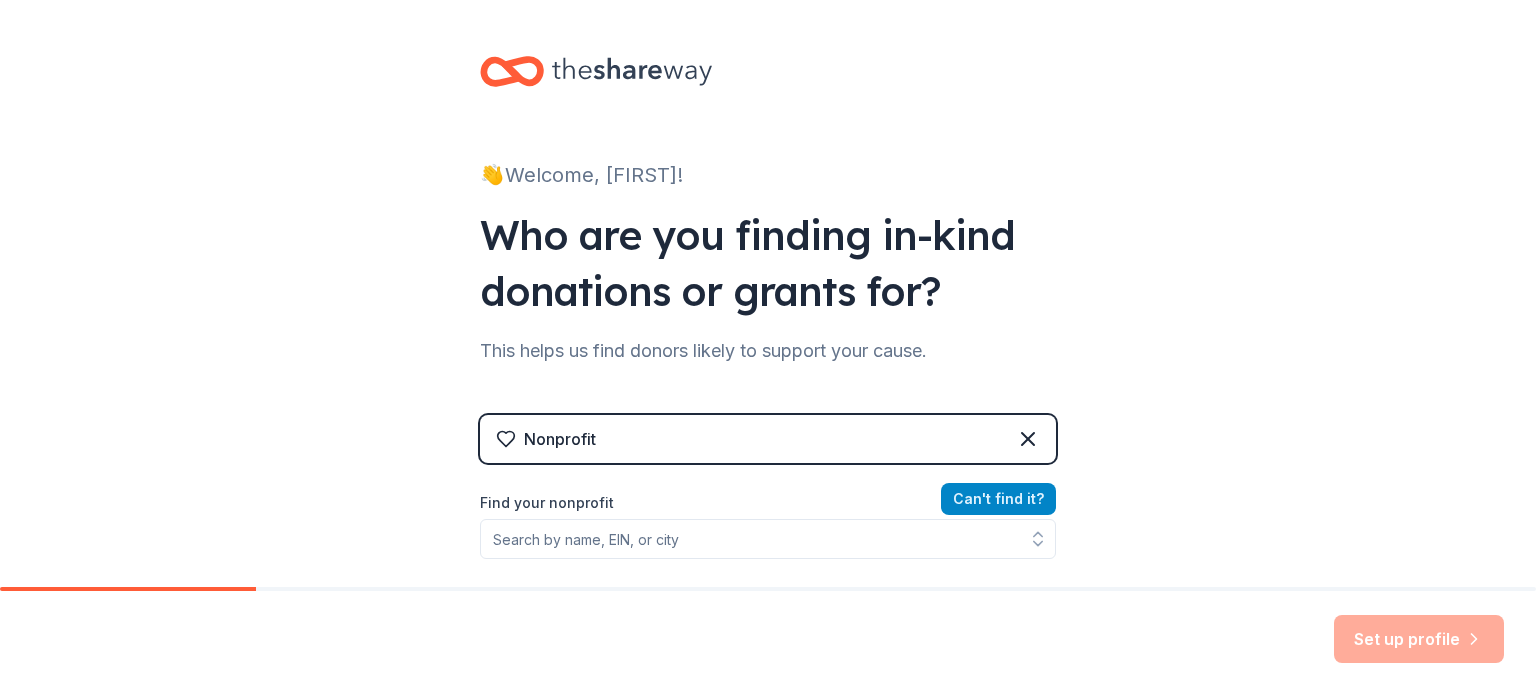 click on "Can ' t find it?" at bounding box center (998, 499) 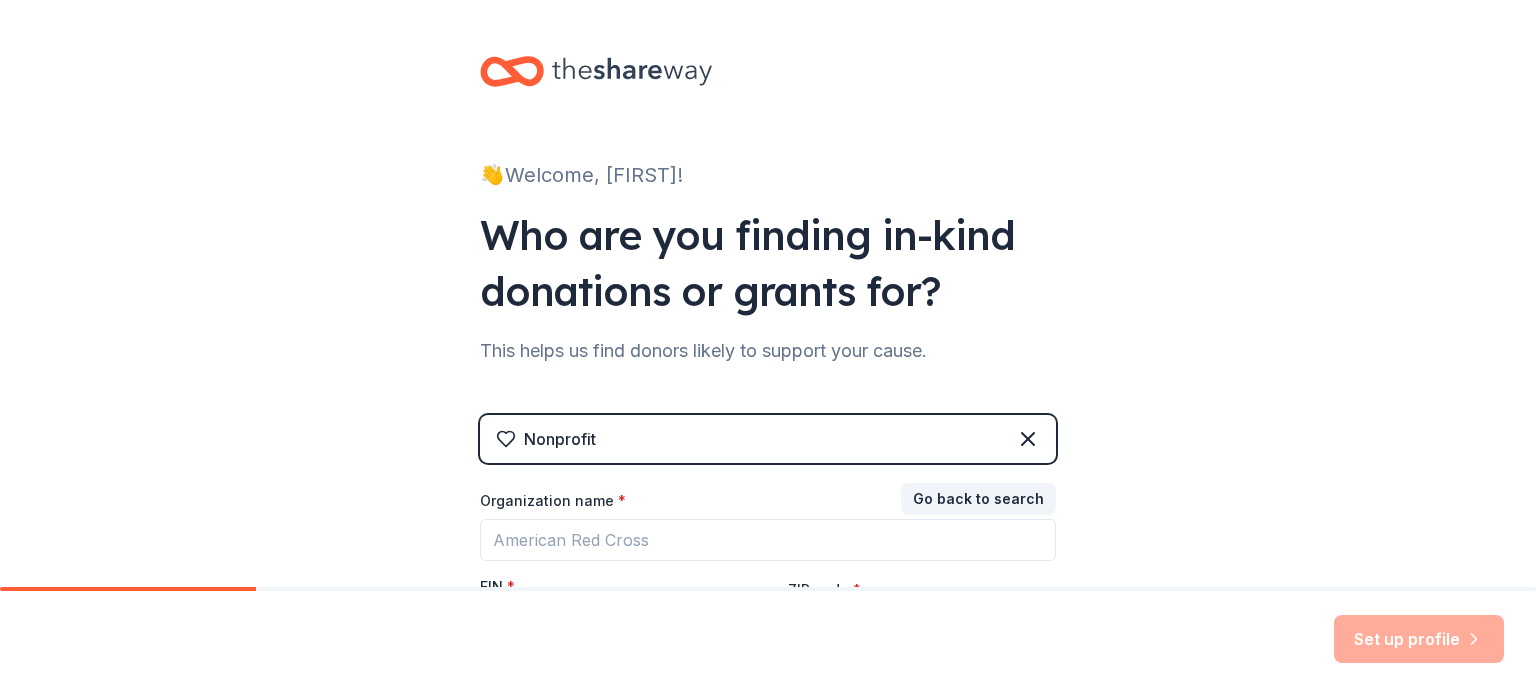 click on "Nonprofit" at bounding box center [768, 439] 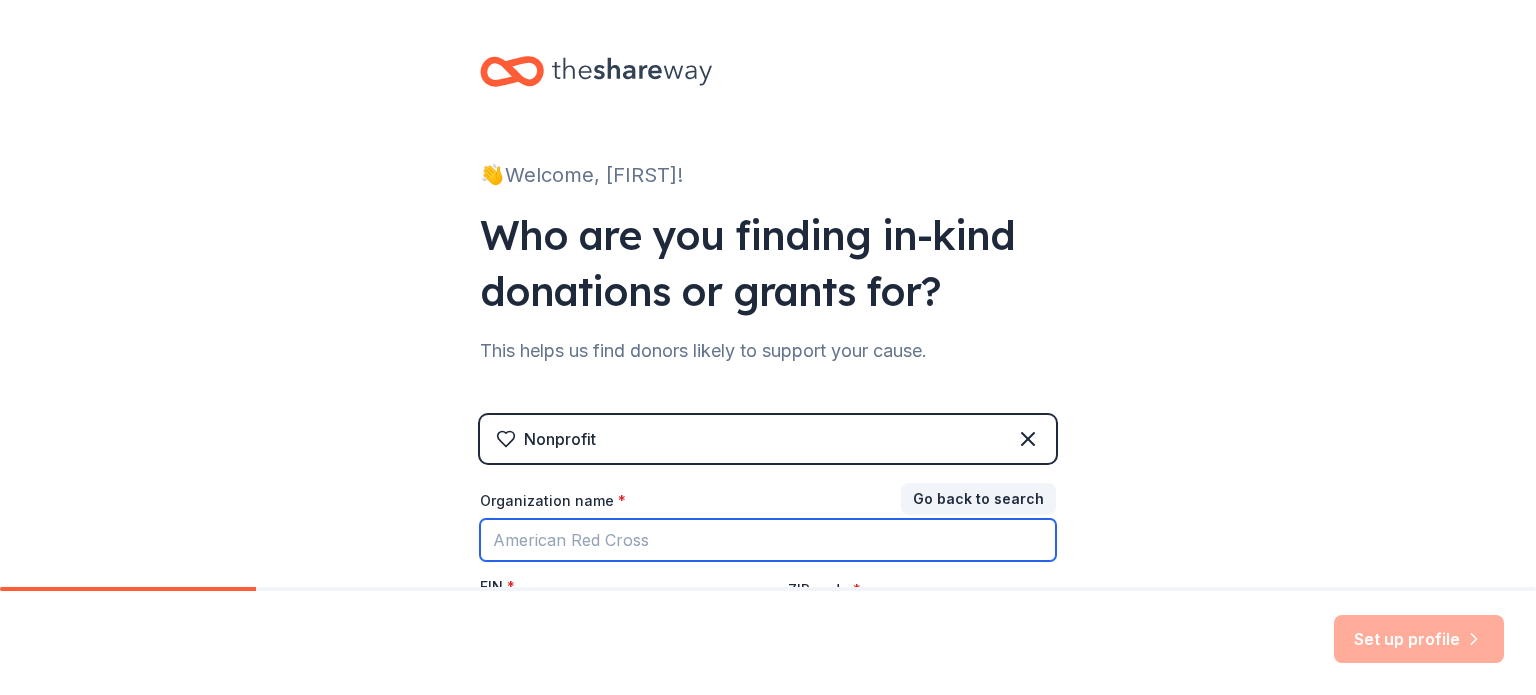 click on "Organization name *" at bounding box center (768, 540) 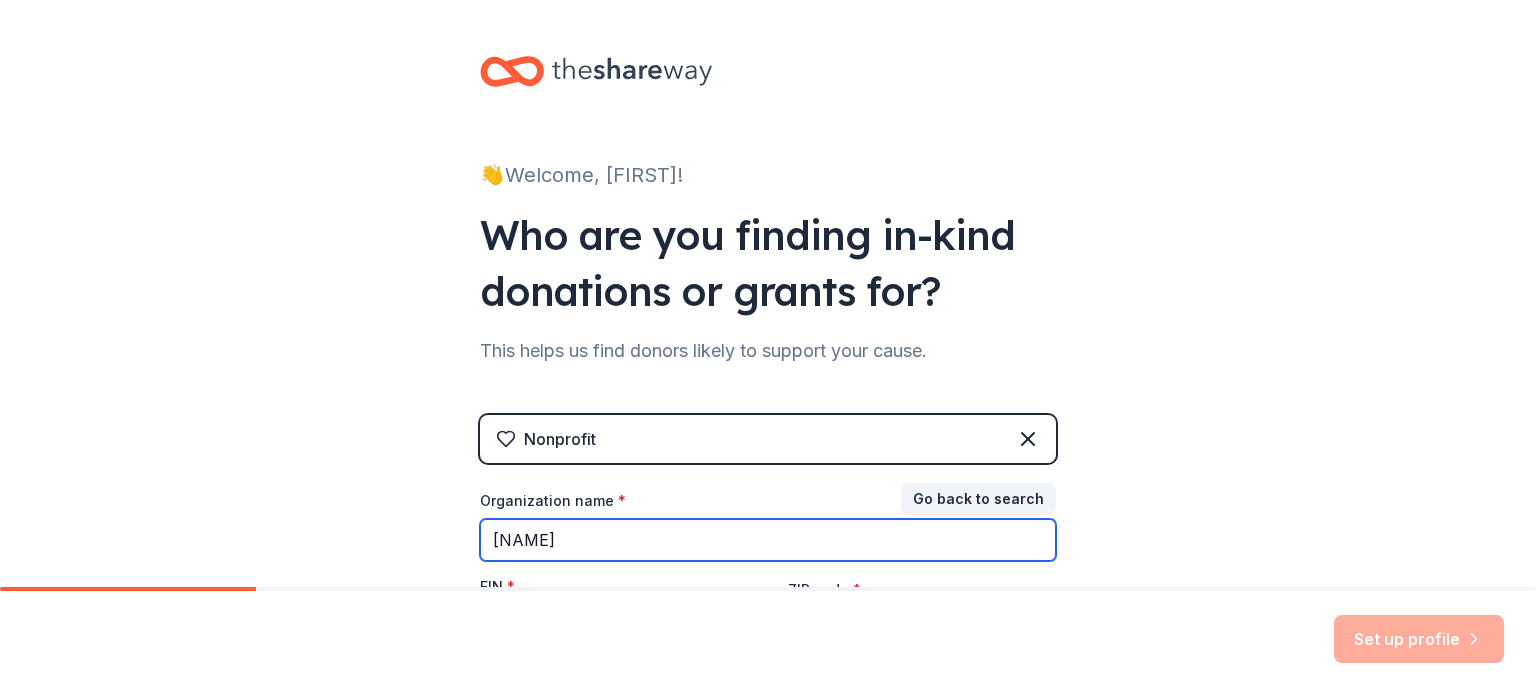 type on "[NAME]" 